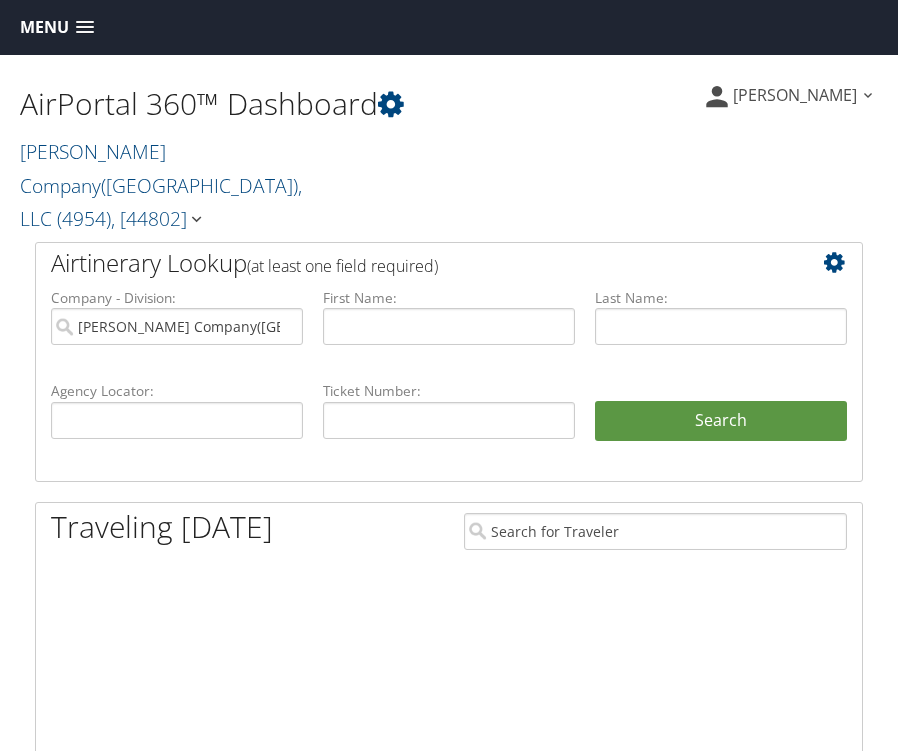 scroll, scrollTop: 0, scrollLeft: 0, axis: both 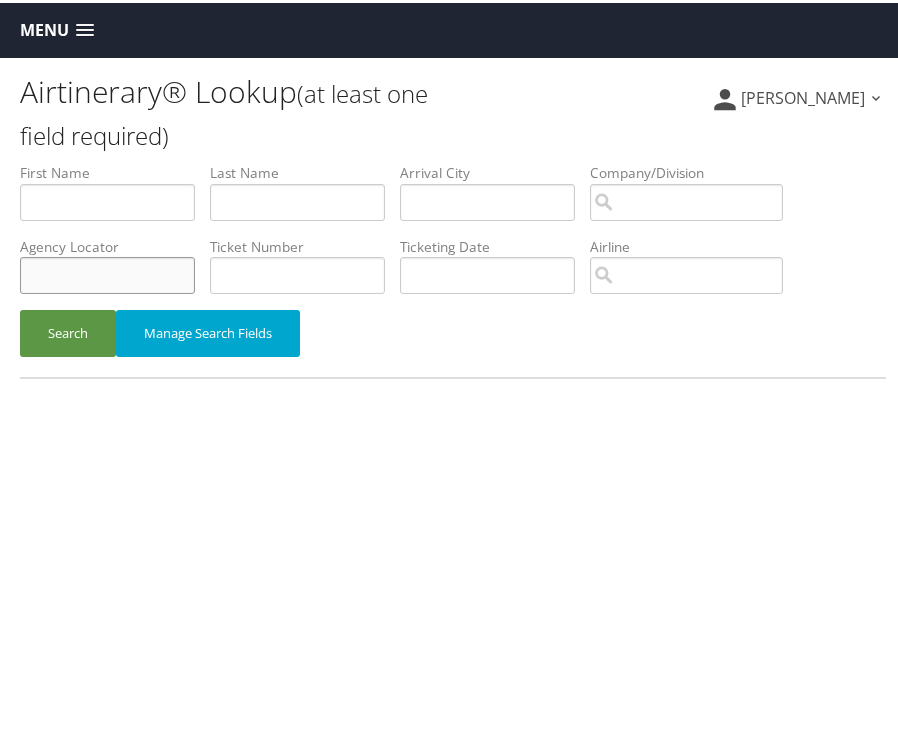 click at bounding box center [107, 272] 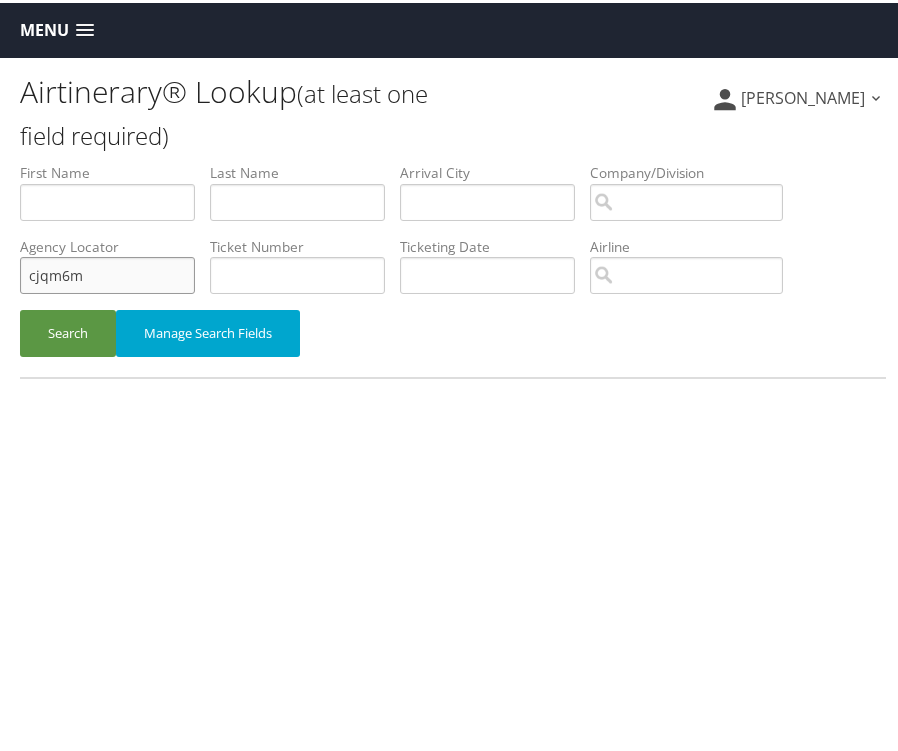 type on "cjqm6m" 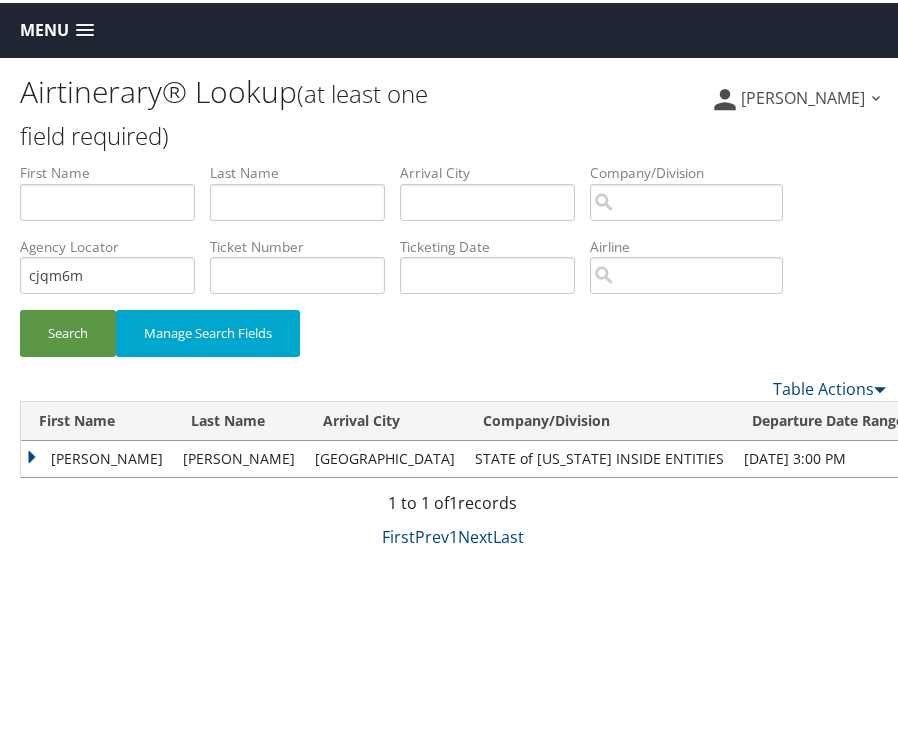 click on "JOSEPH BRADLEY" at bounding box center [97, 456] 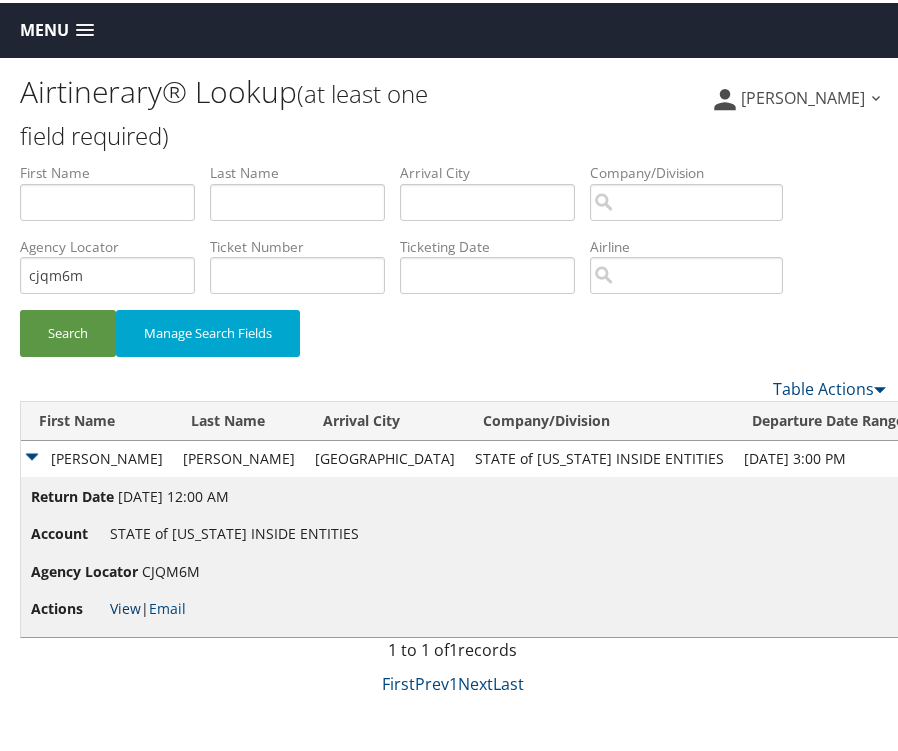 click on "View" at bounding box center (125, 605) 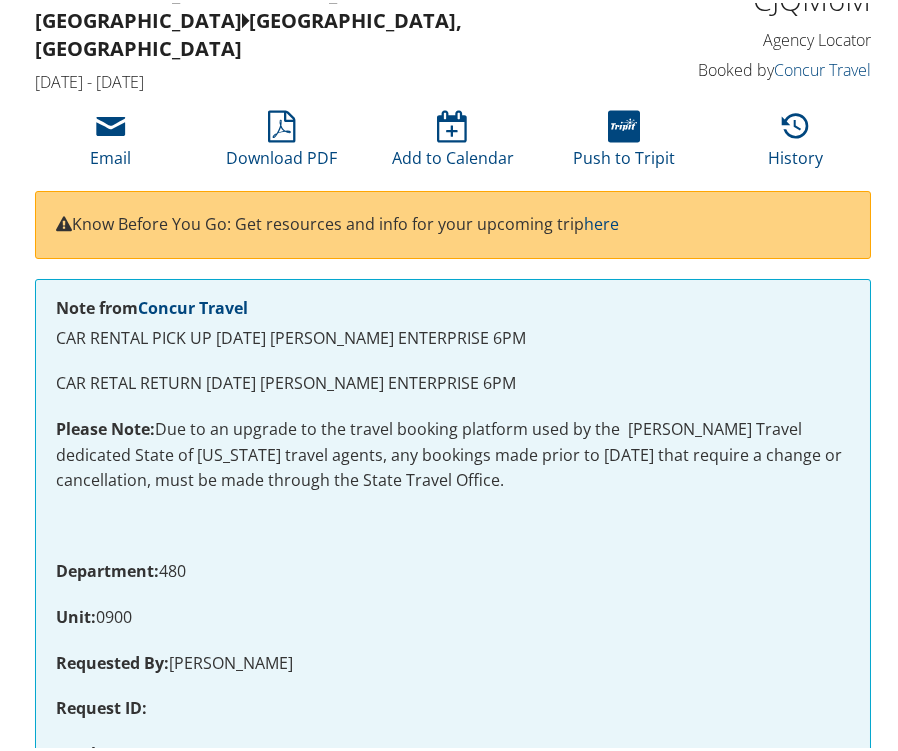 scroll, scrollTop: 0, scrollLeft: 0, axis: both 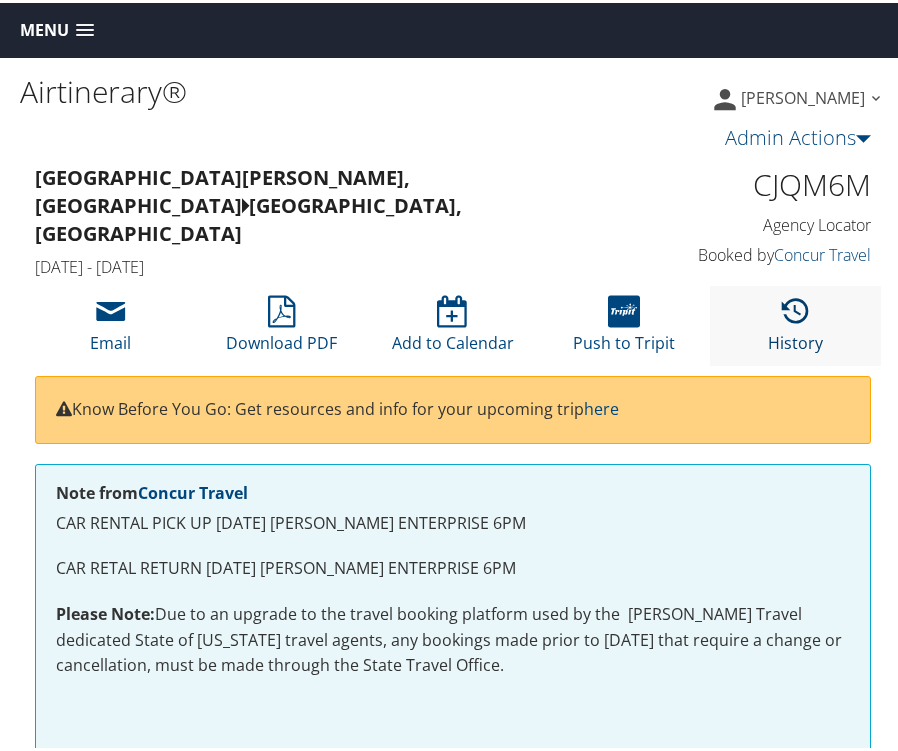 click at bounding box center [795, 309] 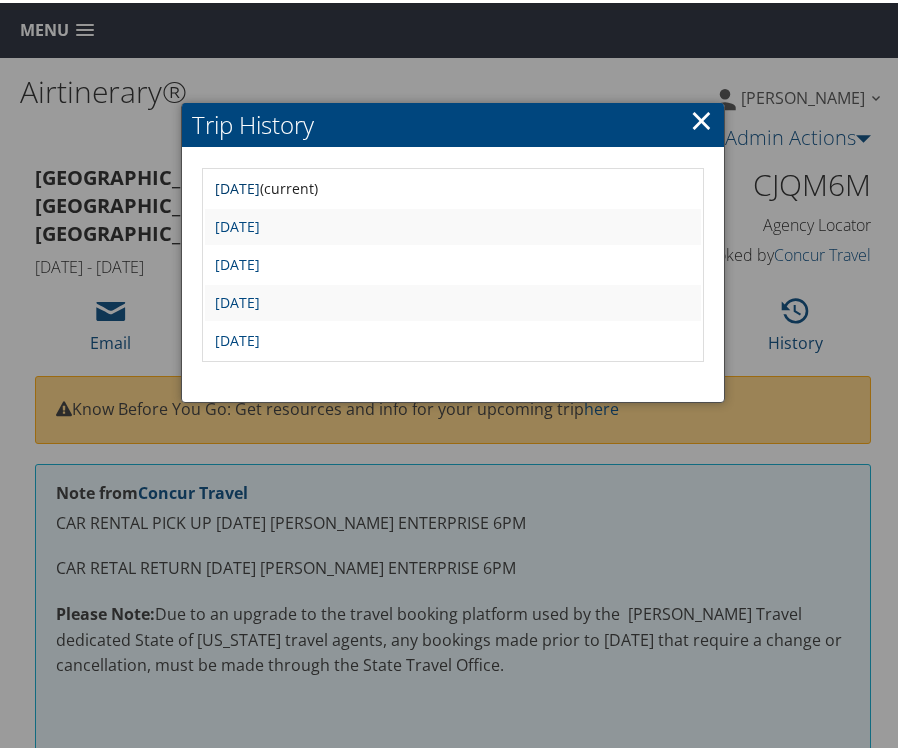 click on "Tue Jun 17 09:24:28 MDT 2025" at bounding box center [237, 185] 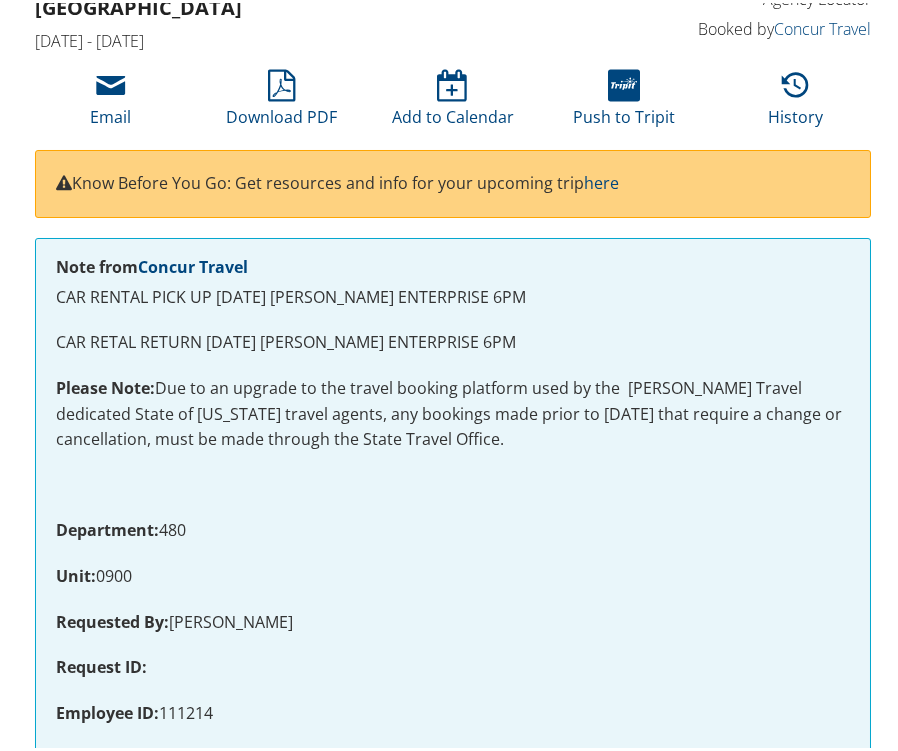 scroll, scrollTop: 0, scrollLeft: 0, axis: both 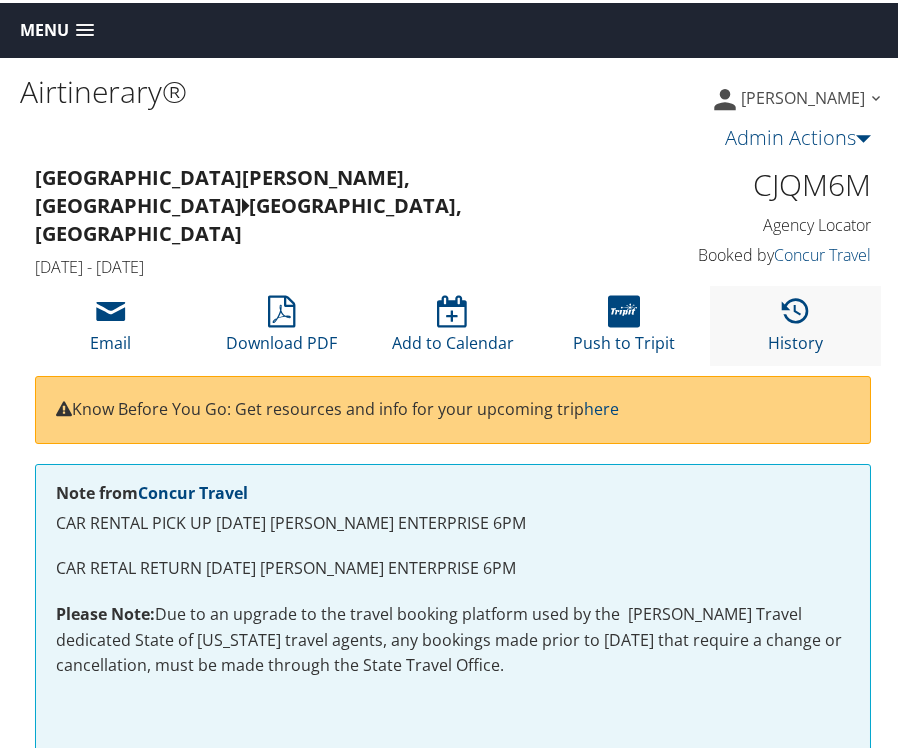 click on "History" at bounding box center (795, 323) 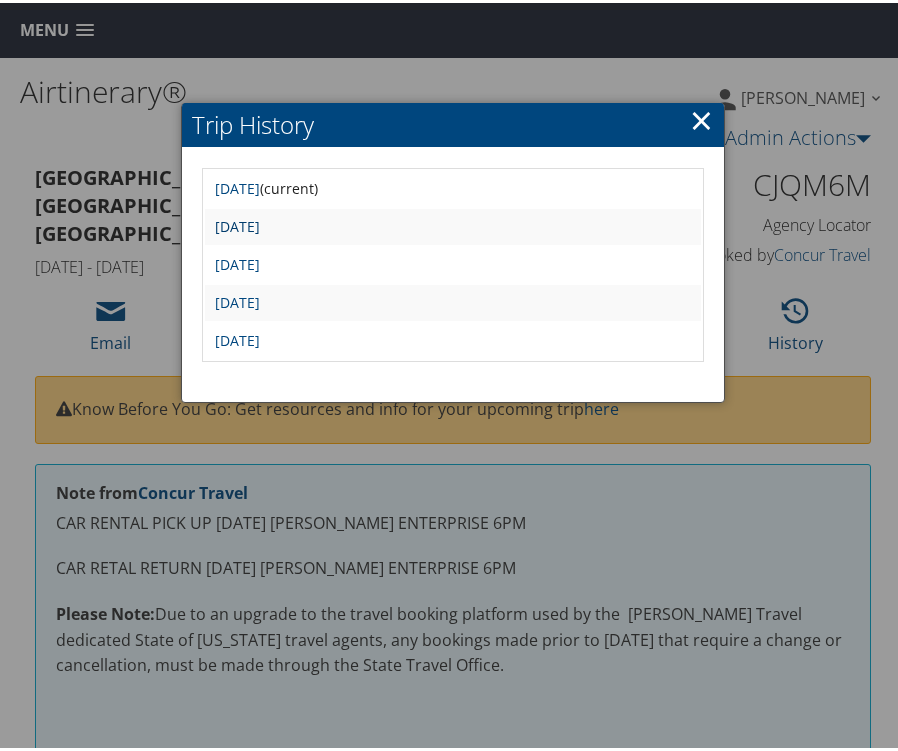 click on "[DATE]" at bounding box center [237, 223] 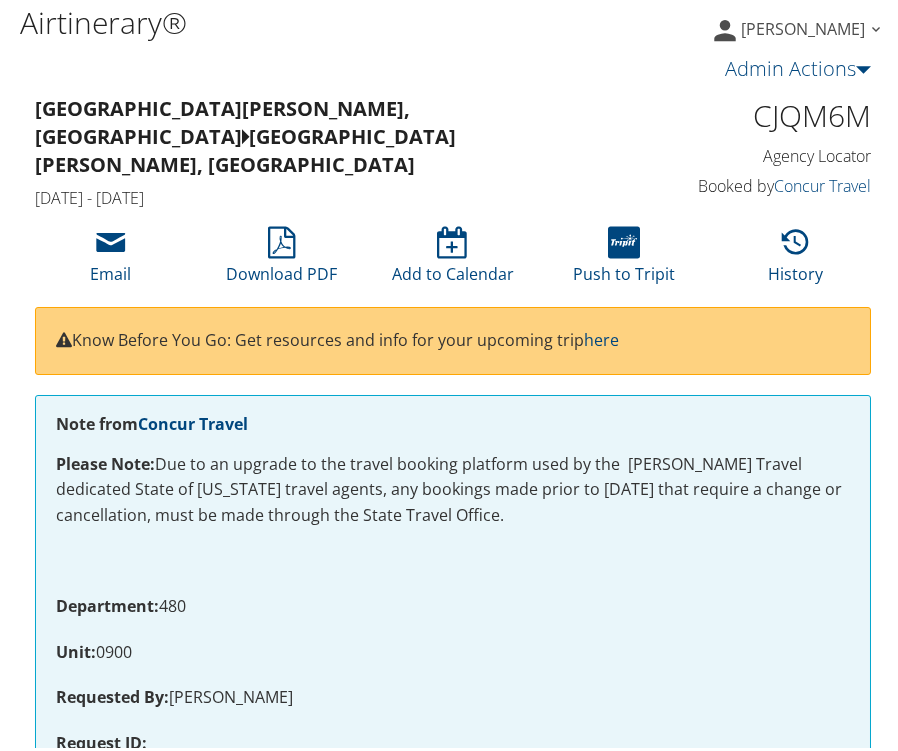 scroll, scrollTop: 0, scrollLeft: 0, axis: both 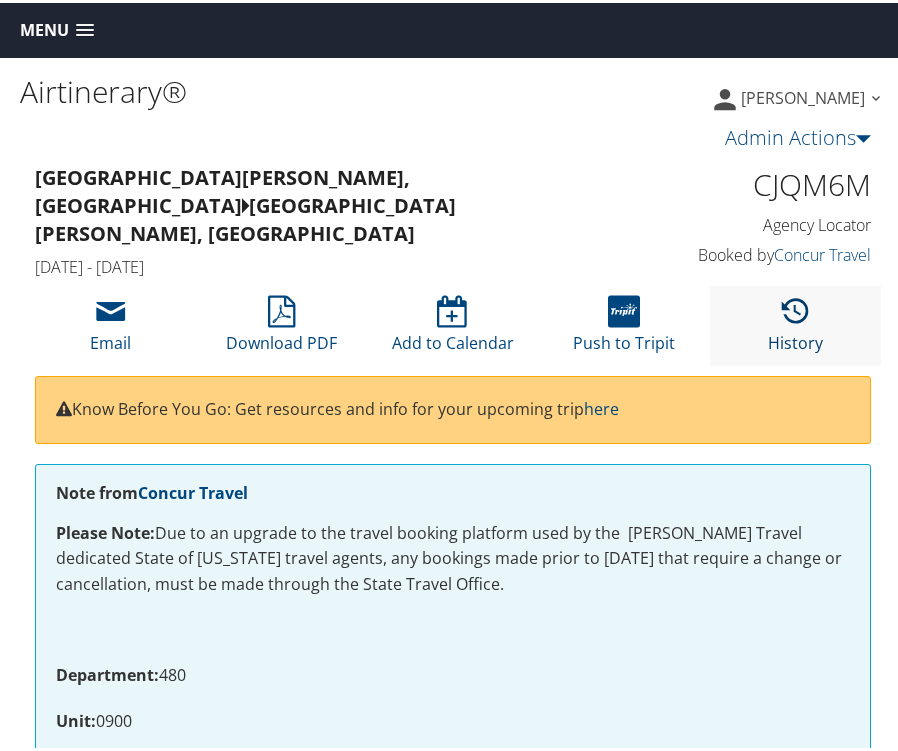 click on "History" at bounding box center [795, 327] 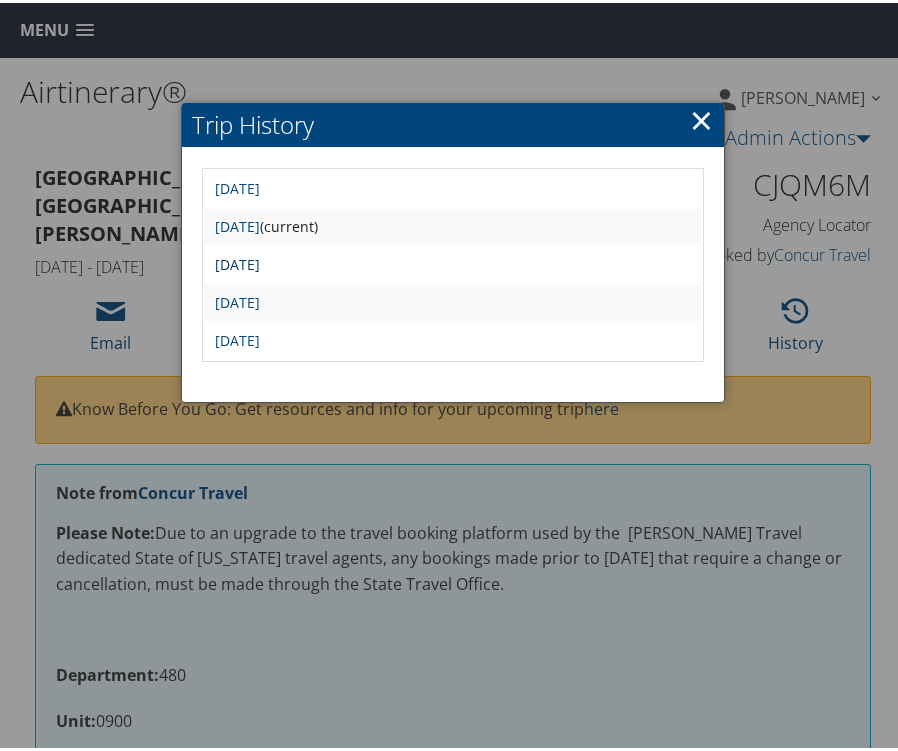 click on "Thu Jun 12 13:36:22 MDT 2025" at bounding box center [237, 261] 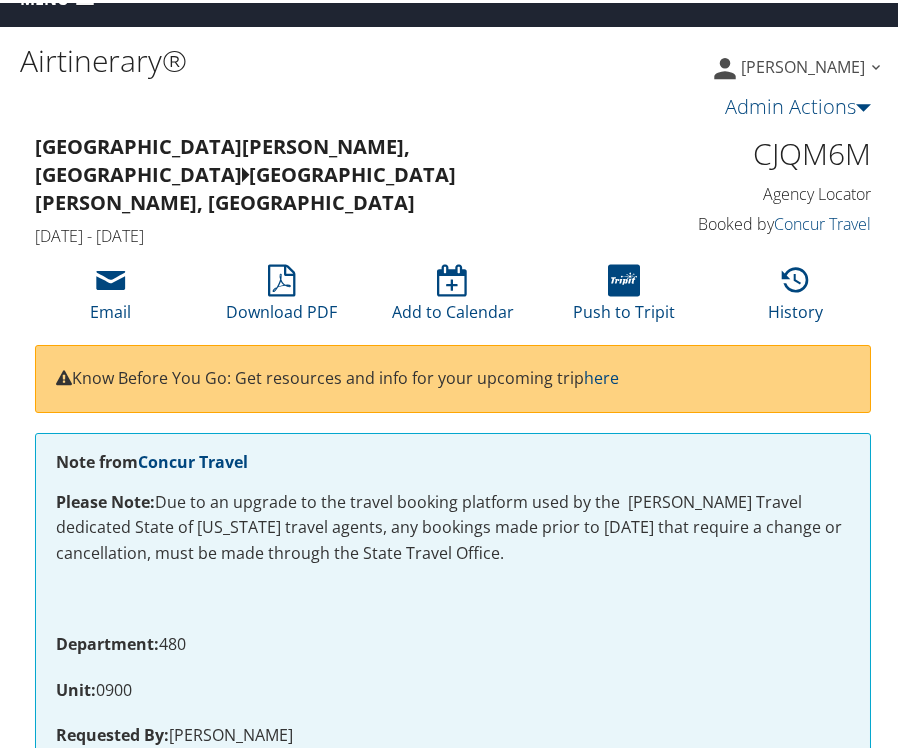 scroll, scrollTop: 0, scrollLeft: 0, axis: both 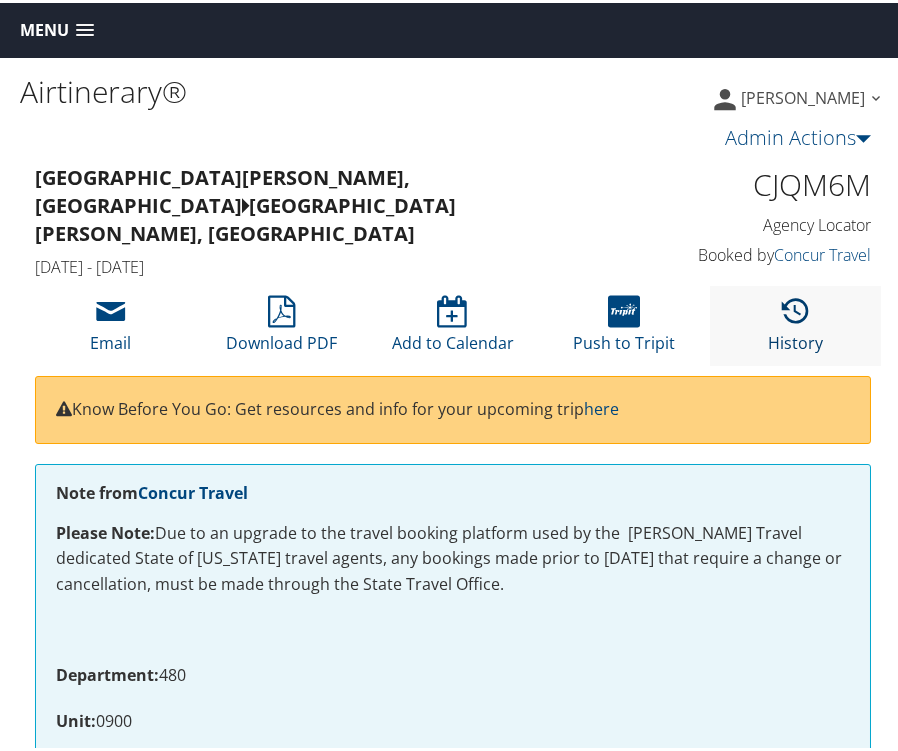 click at bounding box center (795, 309) 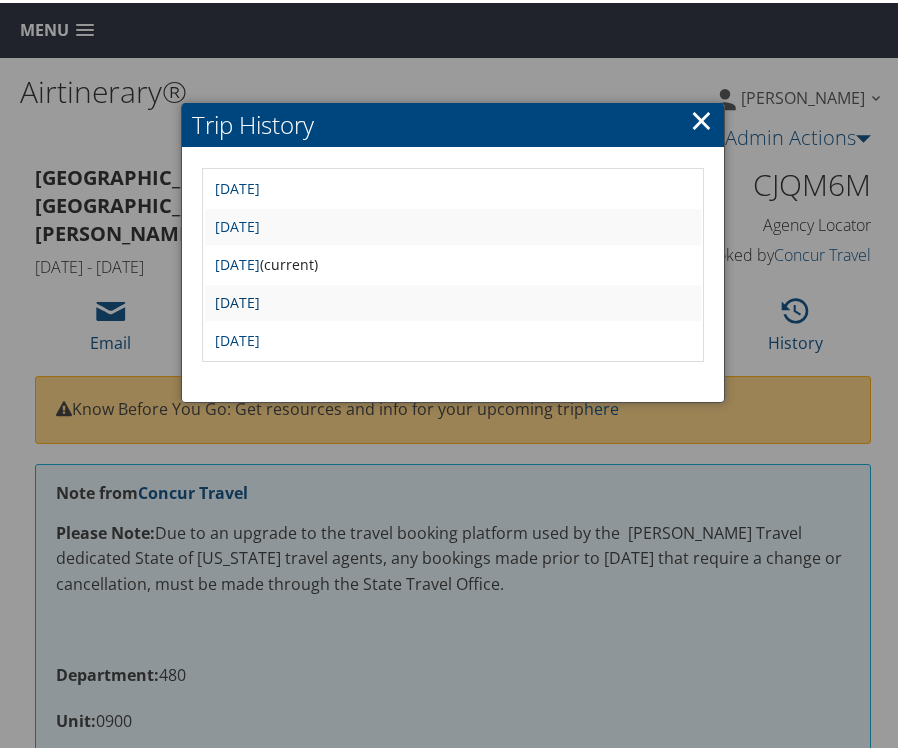 click on "[DATE]" at bounding box center (237, 299) 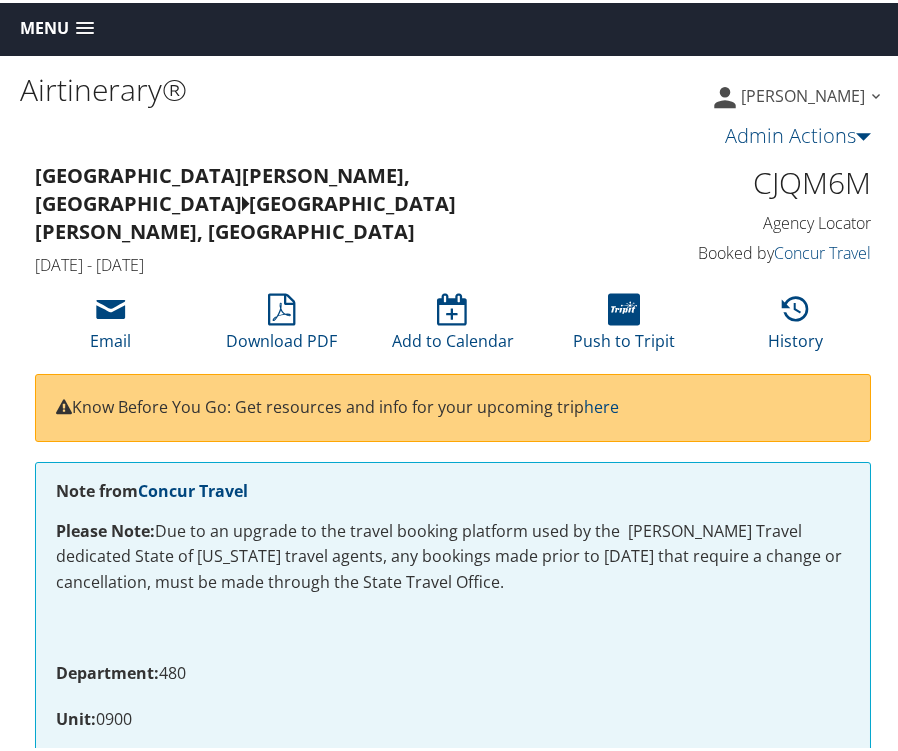 scroll, scrollTop: 0, scrollLeft: 0, axis: both 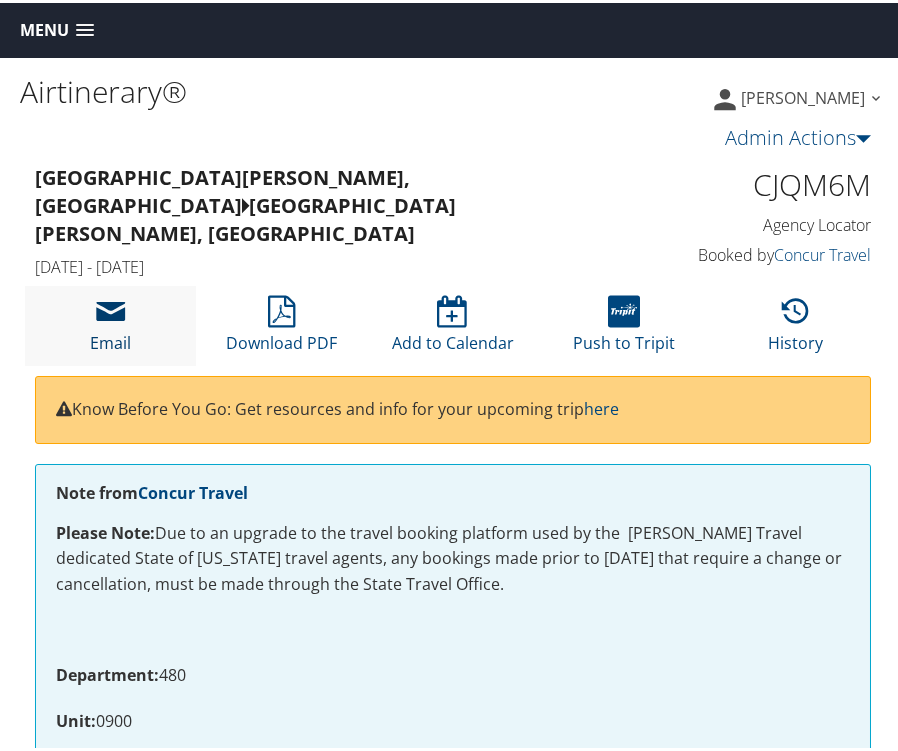 click at bounding box center [111, 309] 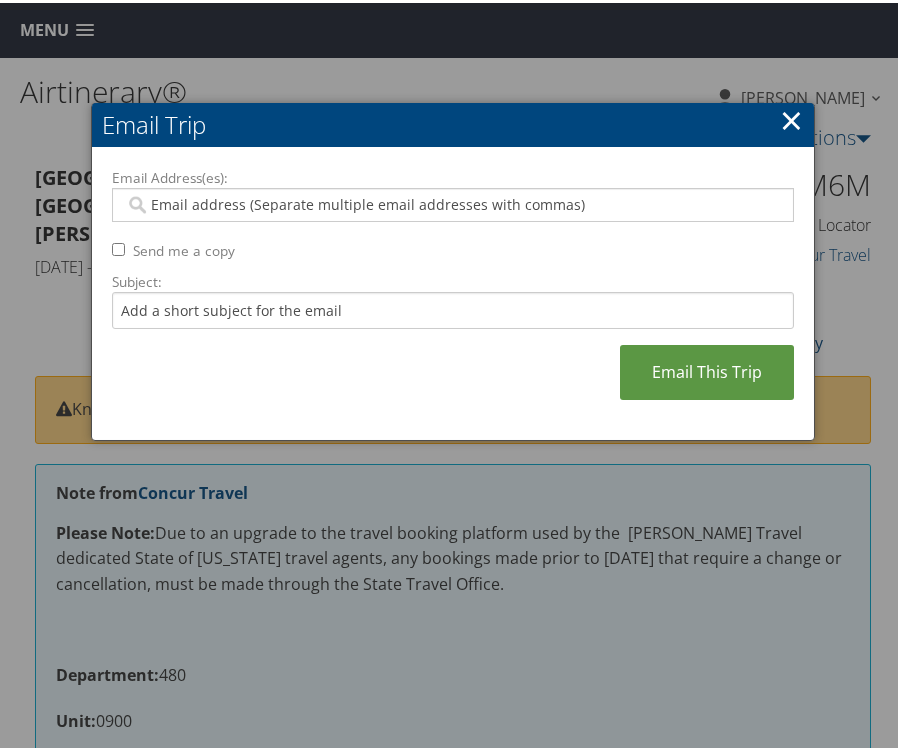 click on "Email Address(es):" at bounding box center [449, 202] 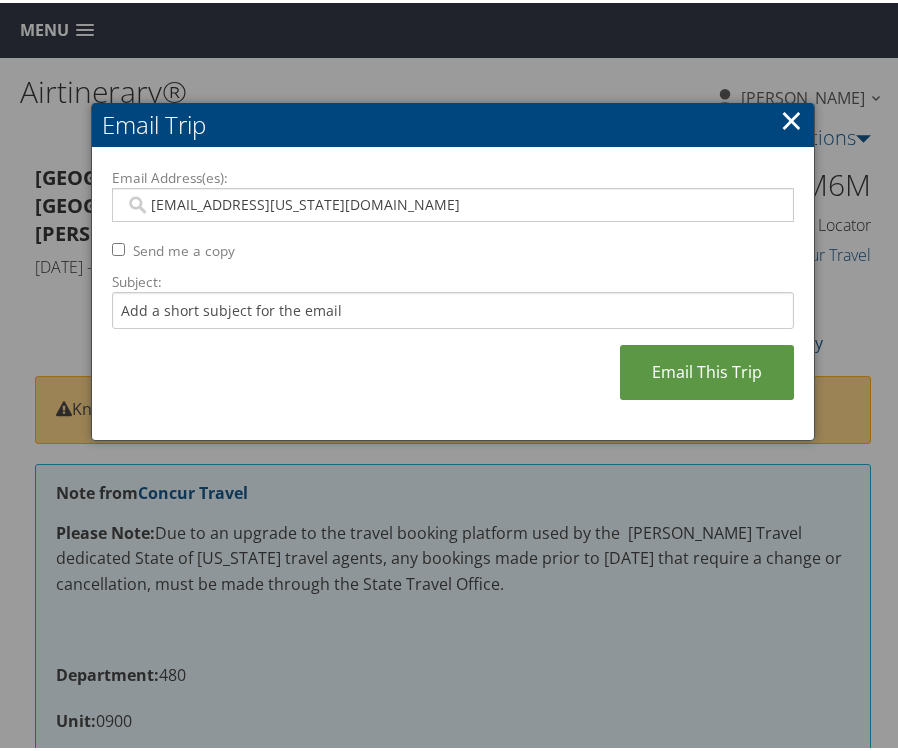 type on "[EMAIL_ADDRESS][US_STATE][DOMAIN_NAME]" 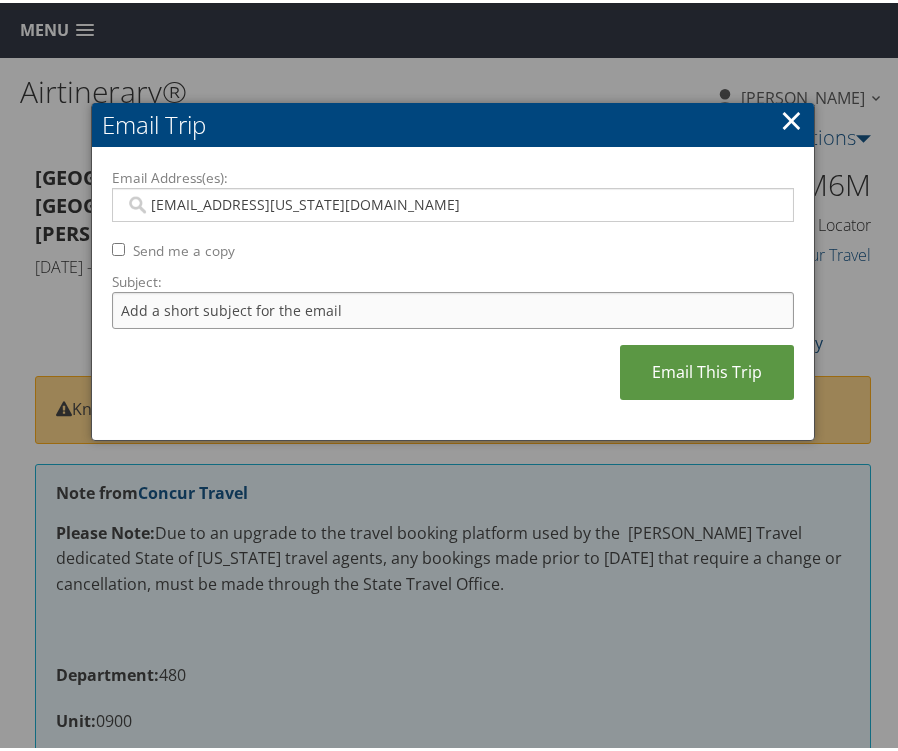 type on "[EMAIL_ADDRESS][US_STATE][DOMAIN_NAME]" 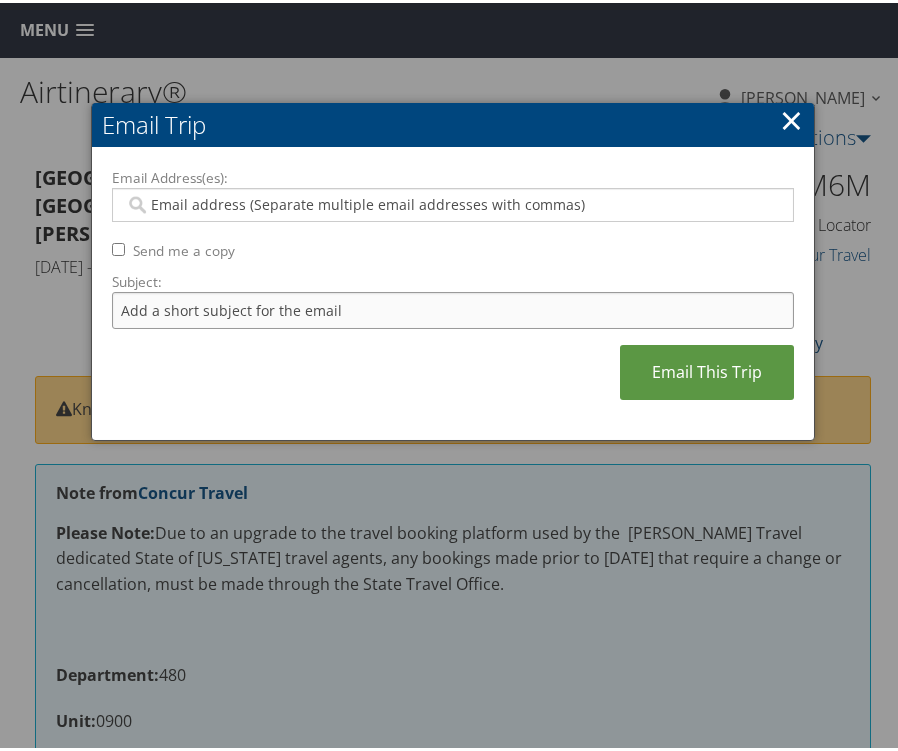 click on "Subject:" at bounding box center [453, 307] 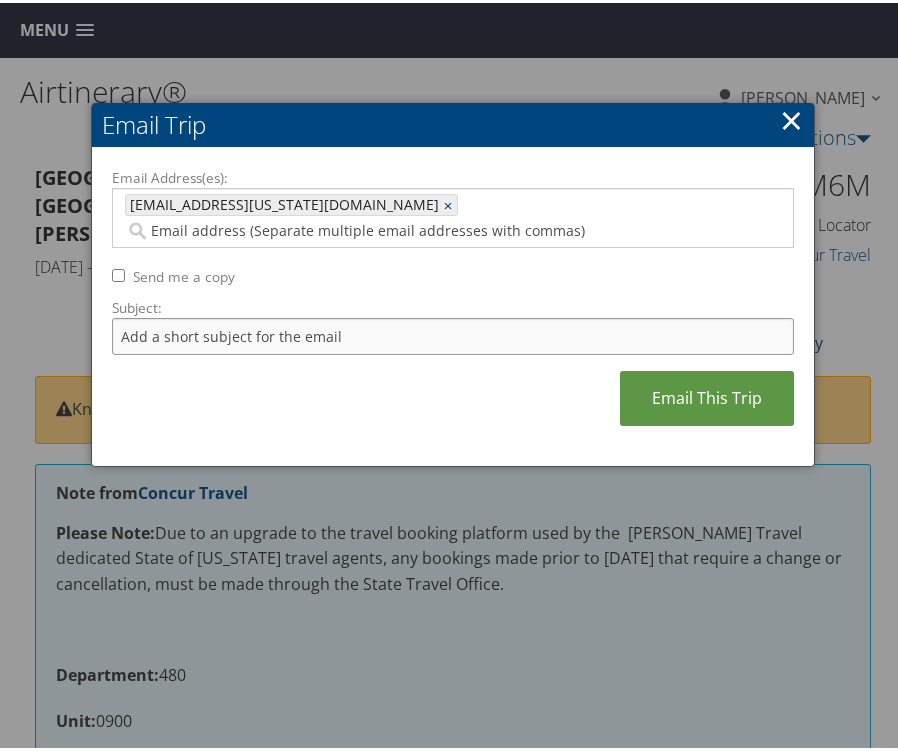 type on "Missing invoice" 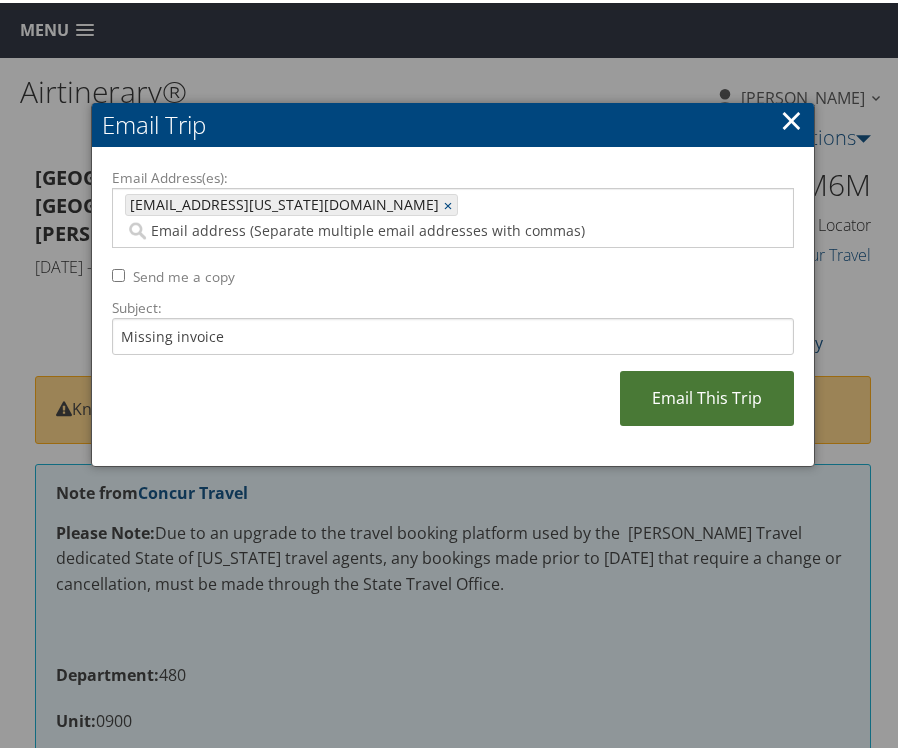 click on "Email This Trip" at bounding box center [707, 395] 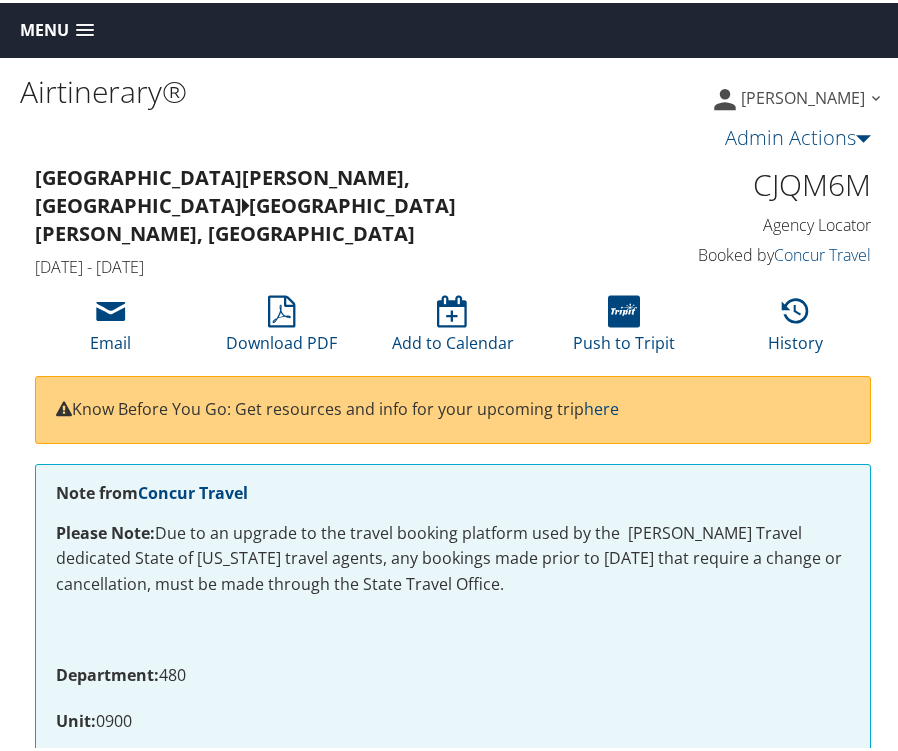 click on "St [PERSON_NAME], [GEOGRAPHIC_DATA][PERSON_NAME], [GEOGRAPHIC_DATA]" at bounding box center (308, 203) 